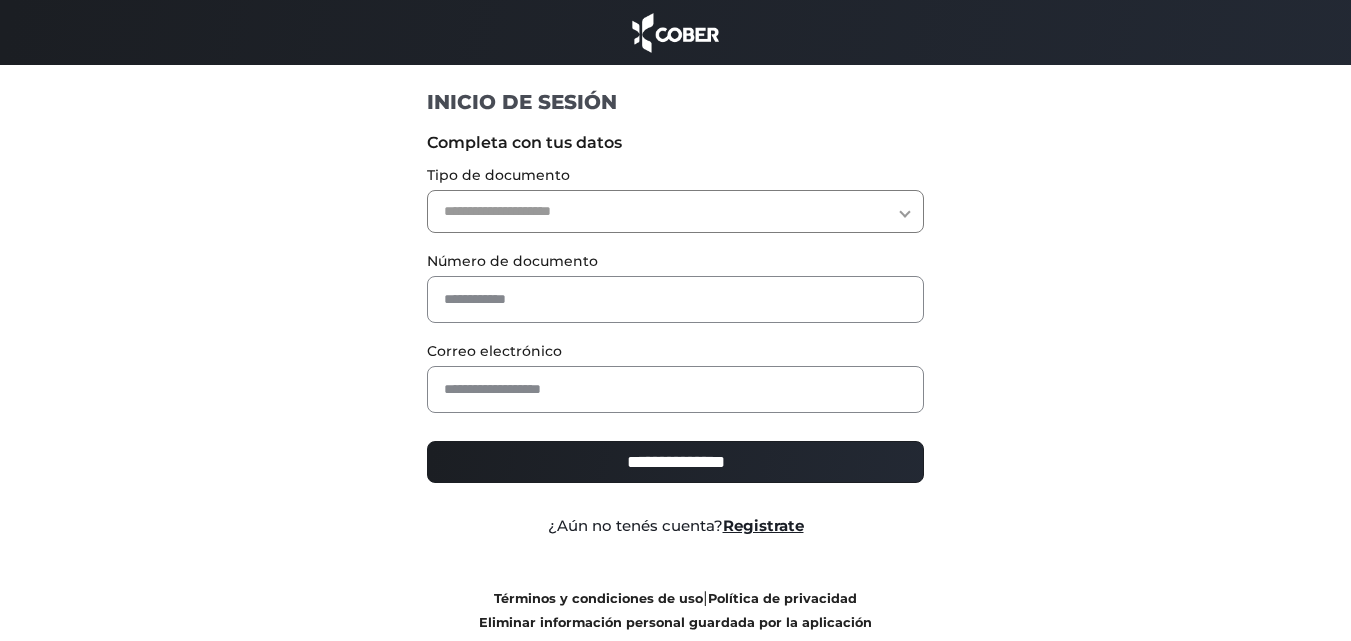 scroll, scrollTop: 0, scrollLeft: 0, axis: both 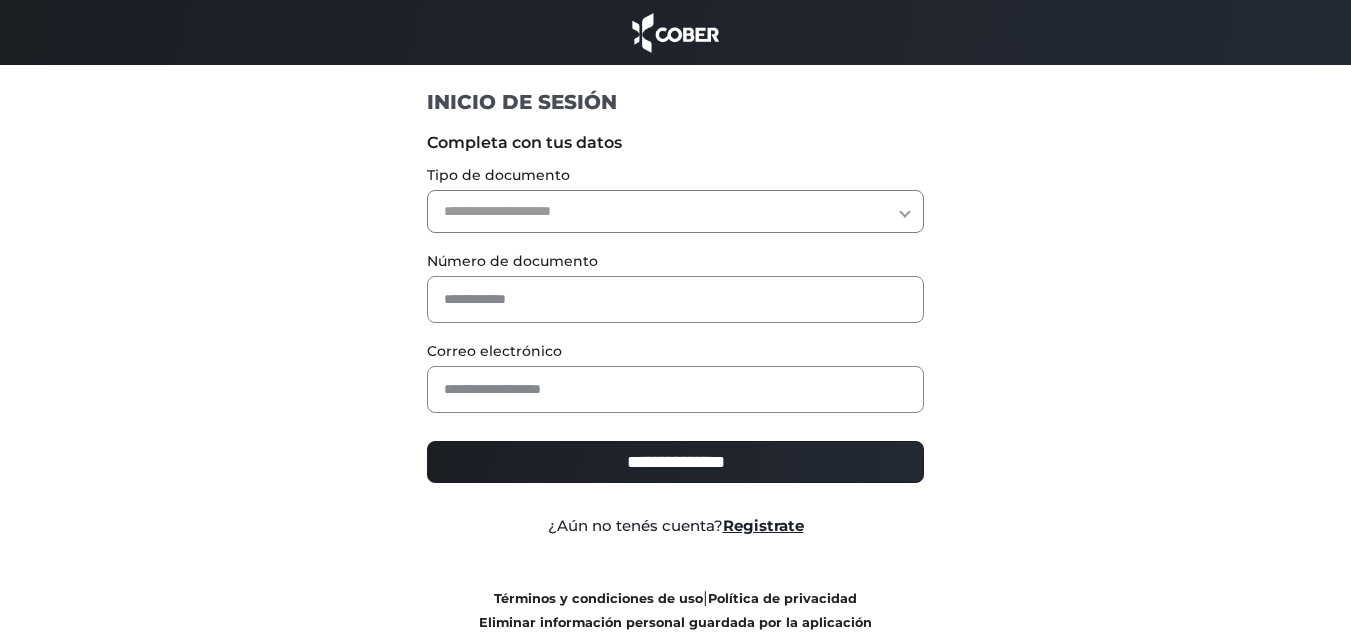 click on "**********" at bounding box center [675, 211] 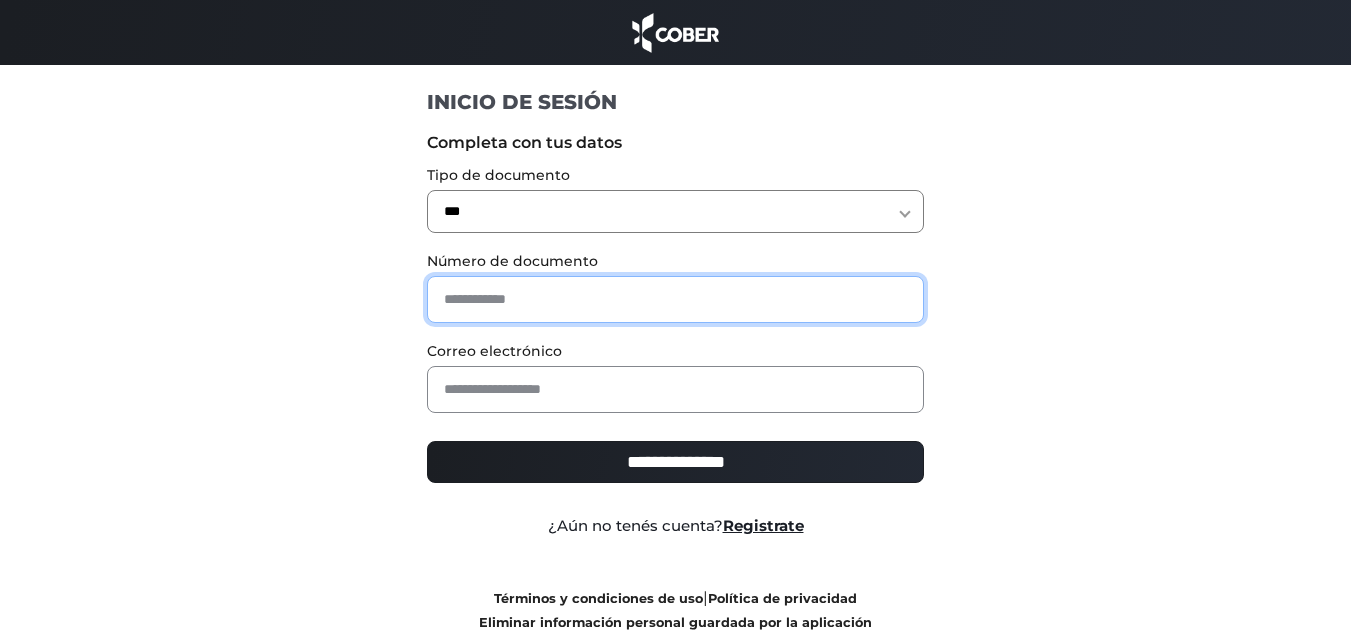 click at bounding box center [675, 299] 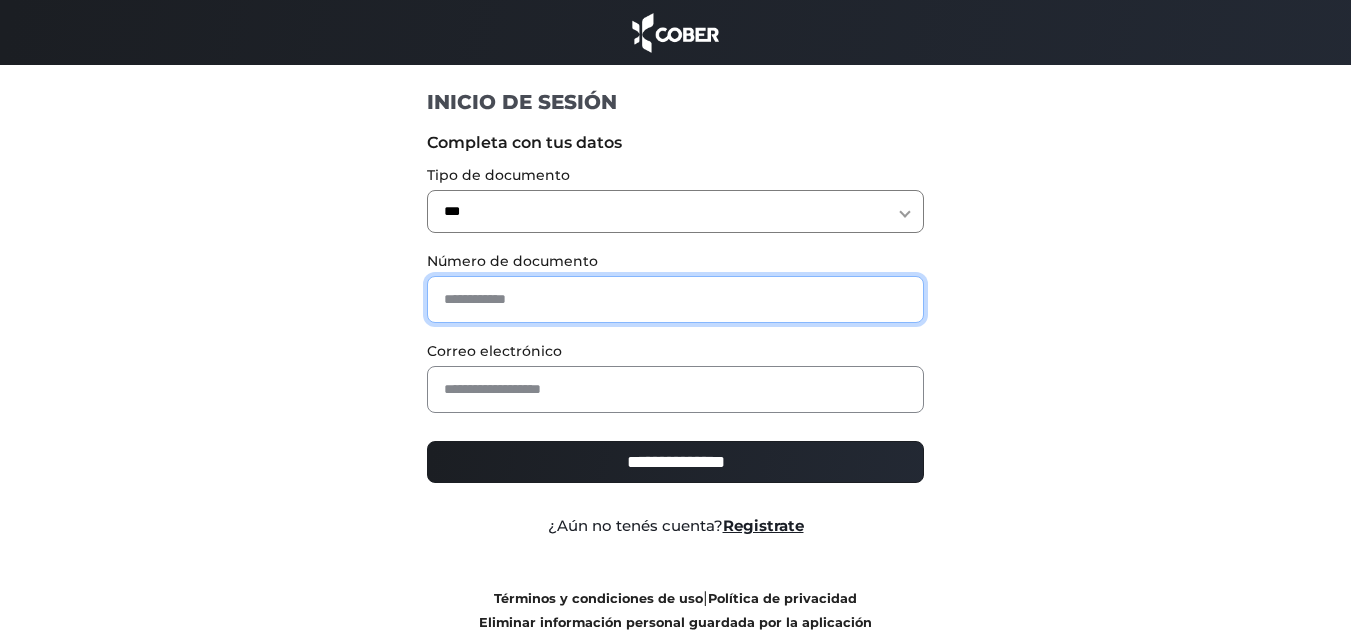 type on "********" 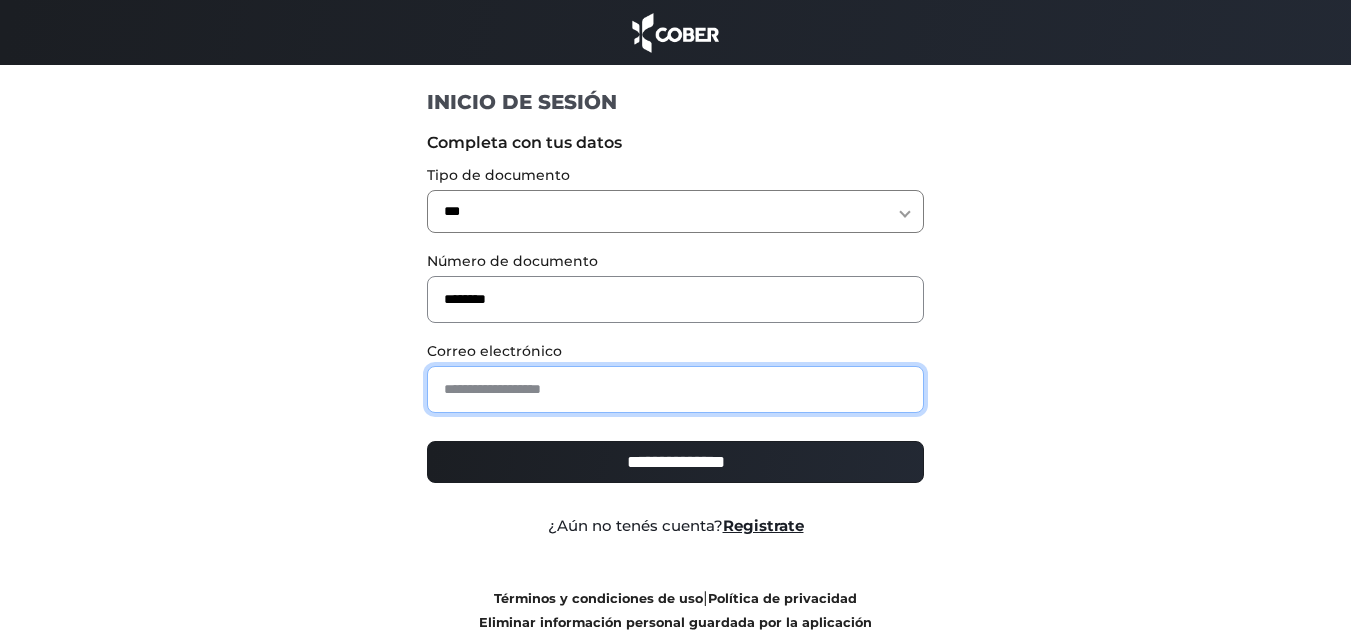 click at bounding box center [675, 389] 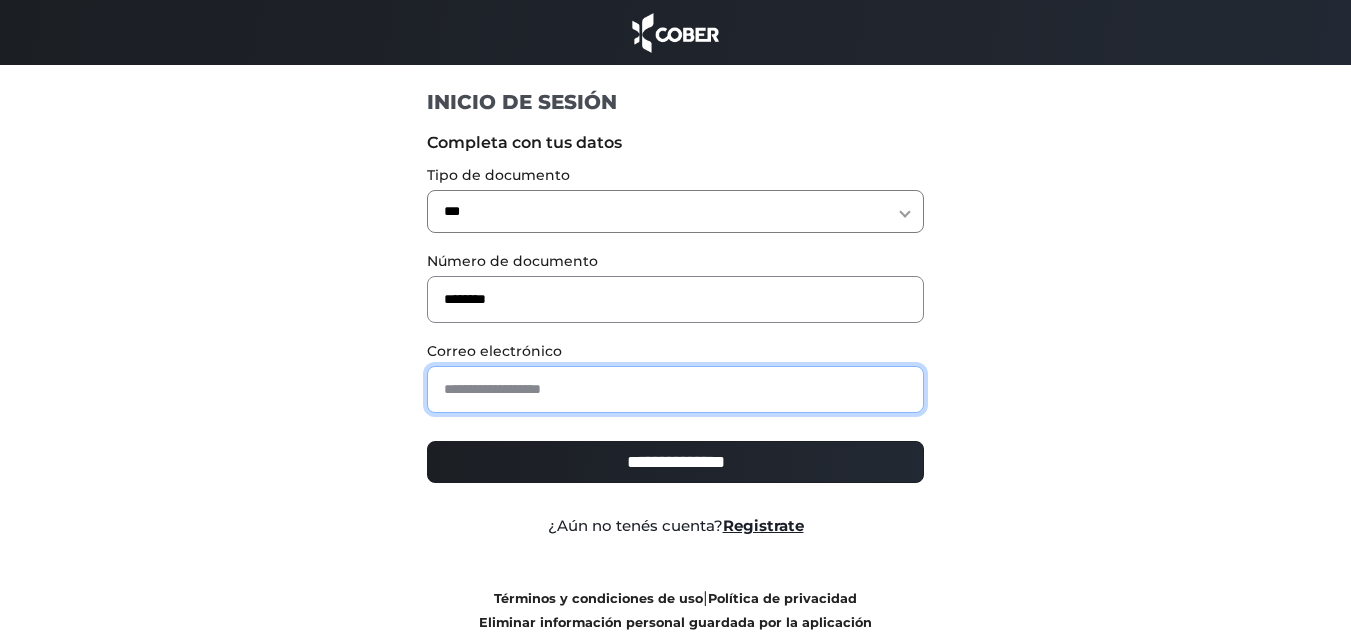 type on "**********" 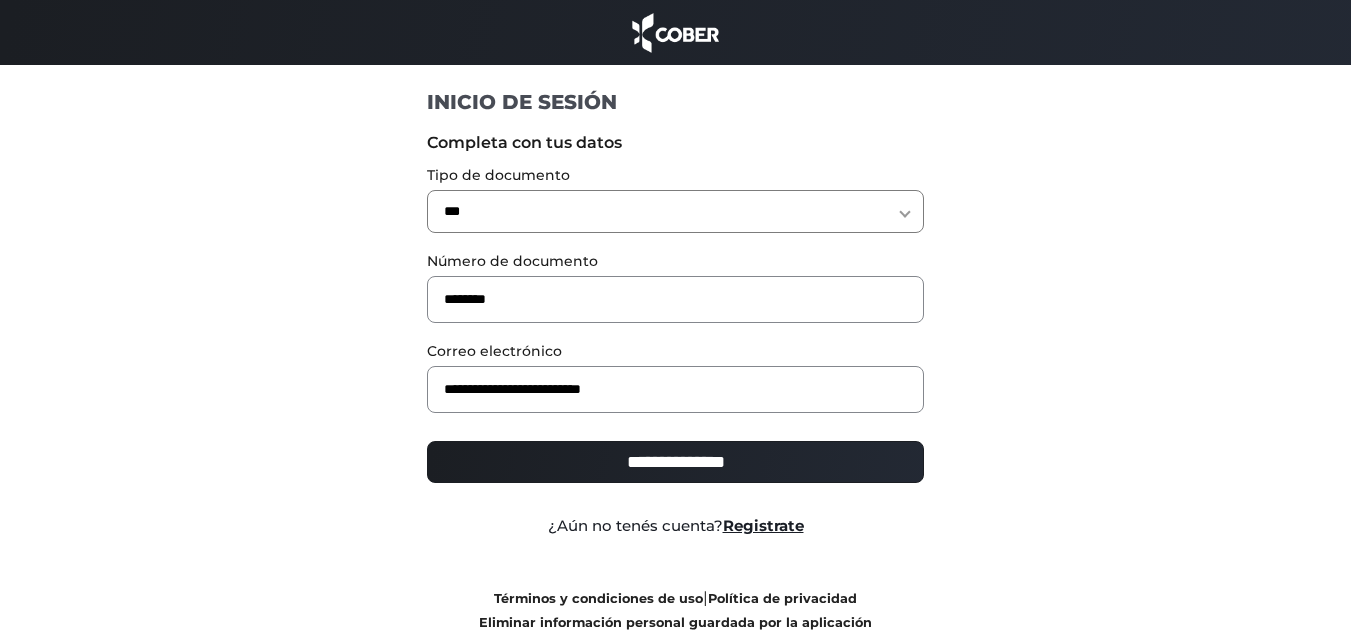 click on "**********" at bounding box center [675, 462] 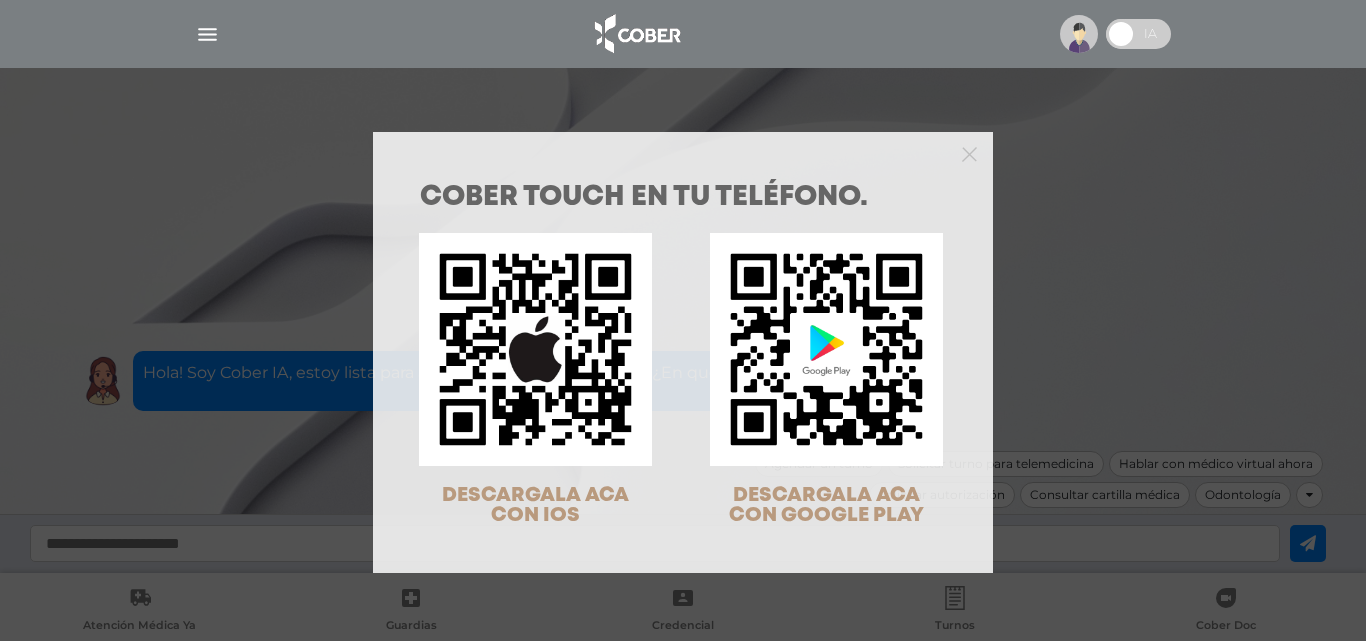 scroll, scrollTop: 0, scrollLeft: 0, axis: both 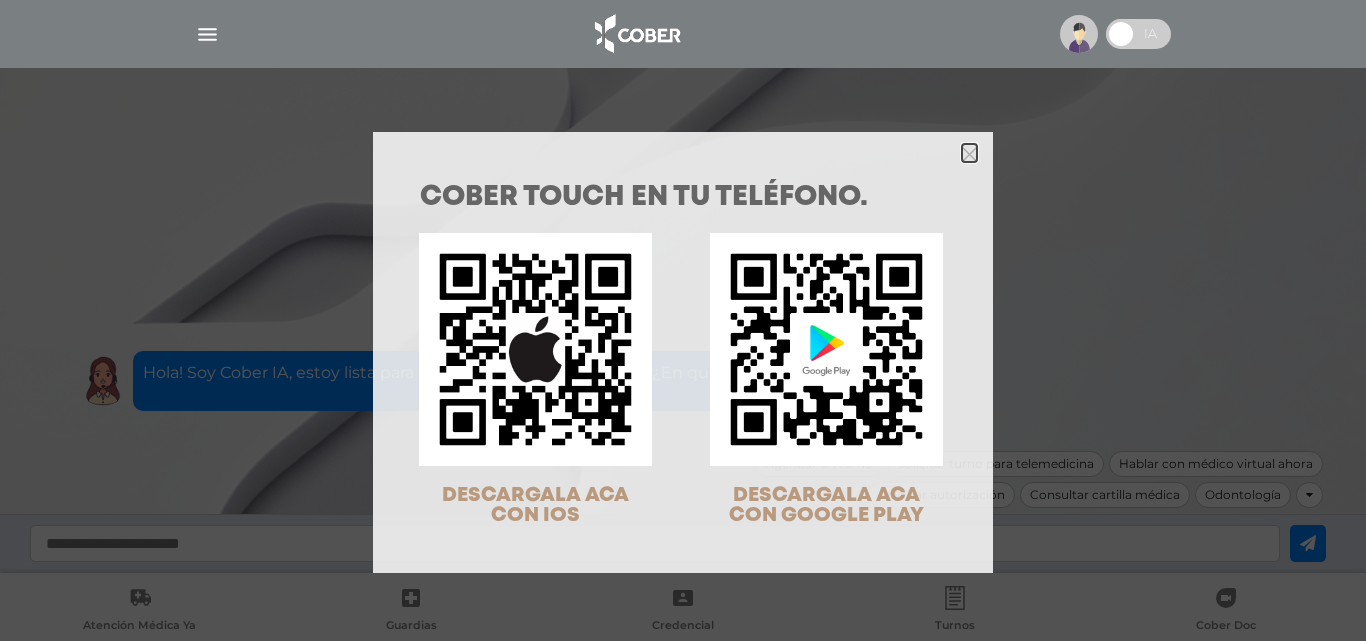 click 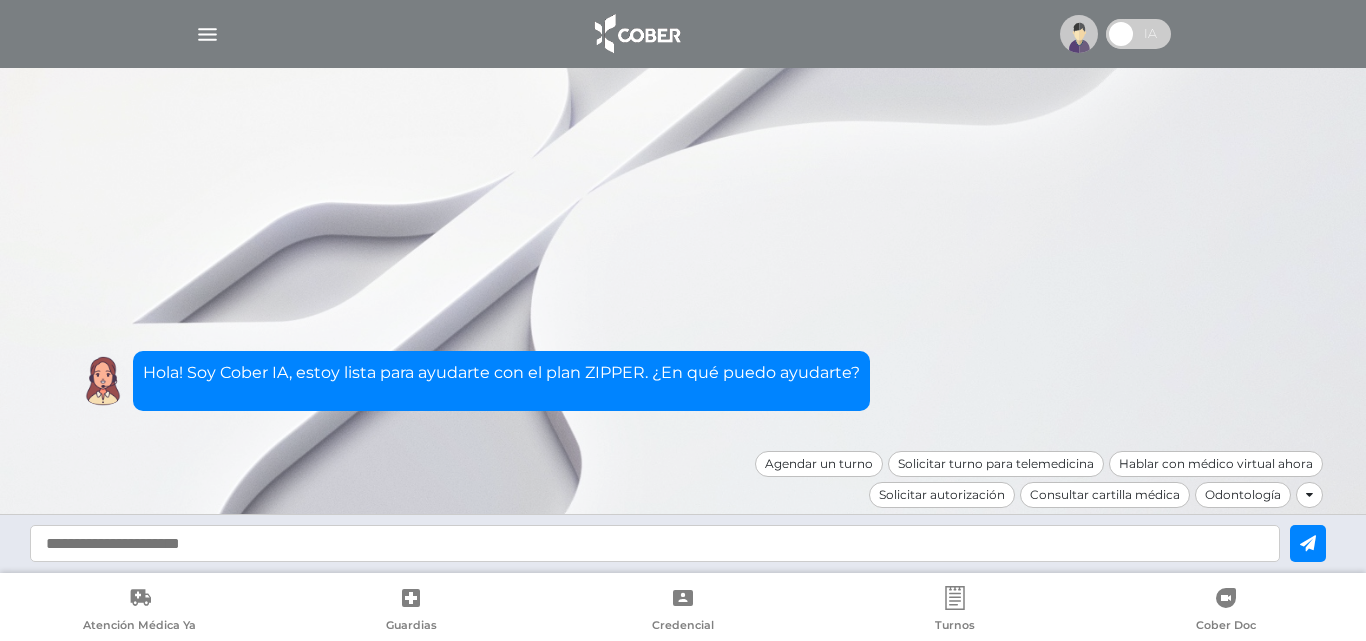 click at bounding box center [207, 34] 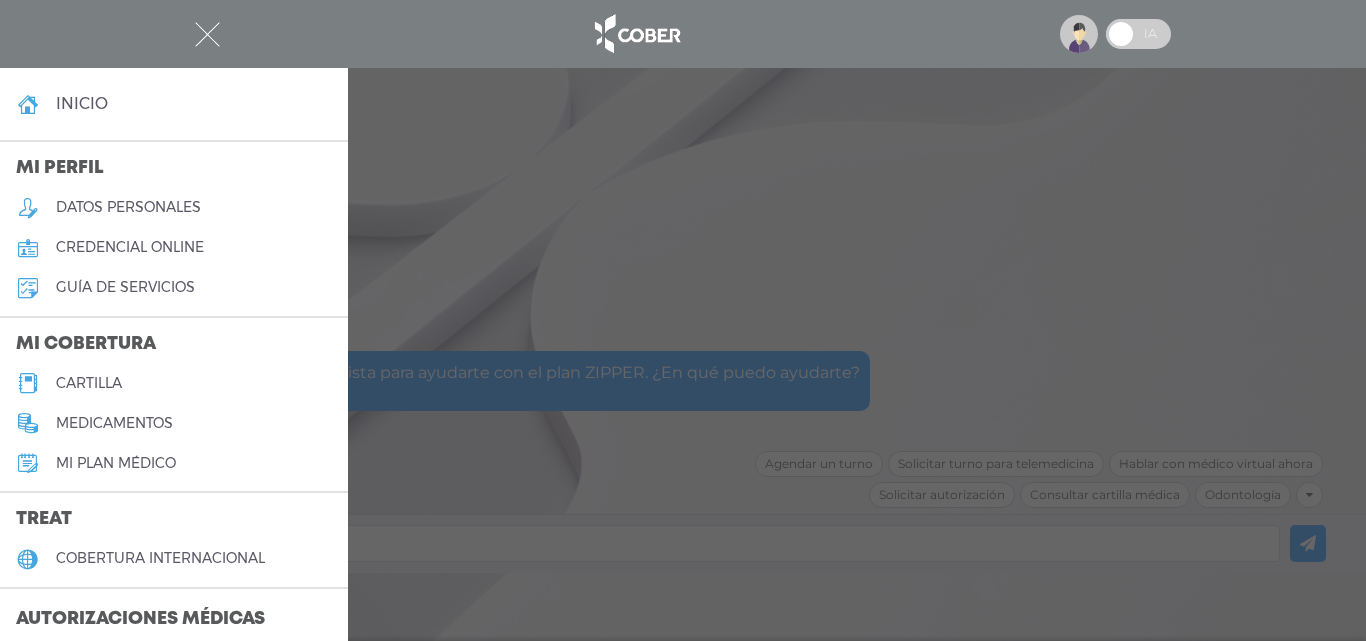 click on "cartilla" at bounding box center [89, 383] 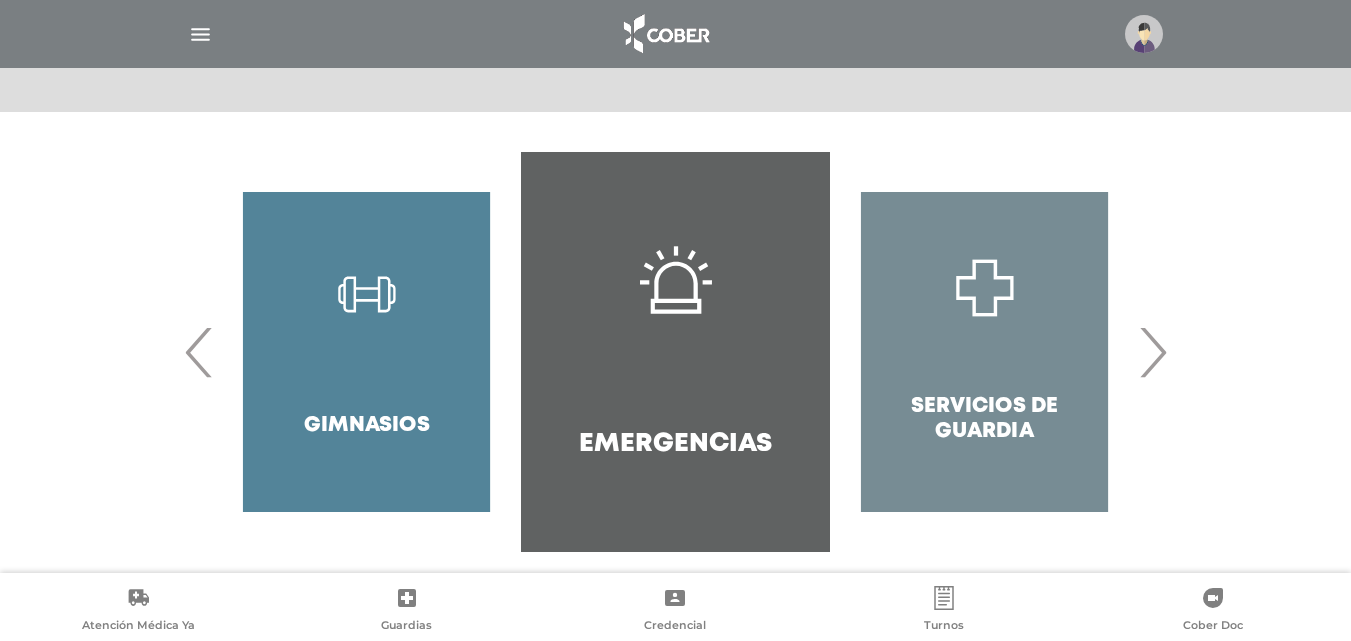 scroll, scrollTop: 386, scrollLeft: 0, axis: vertical 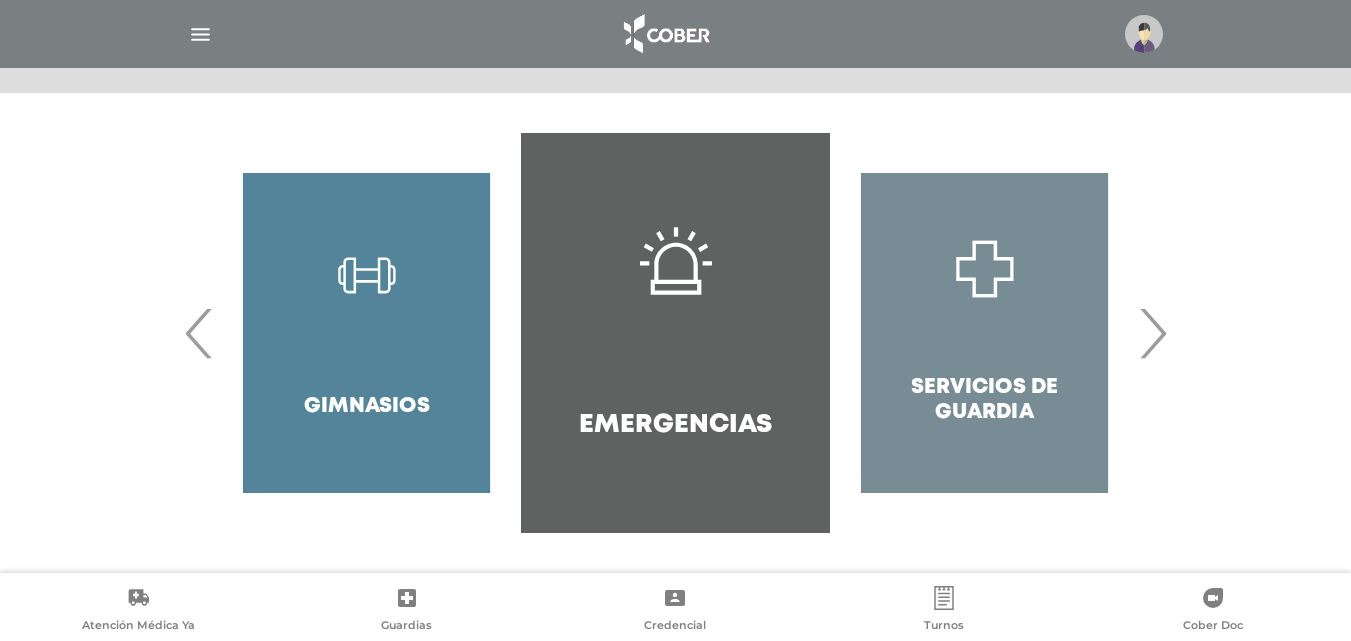 click on "›" at bounding box center (1152, 333) 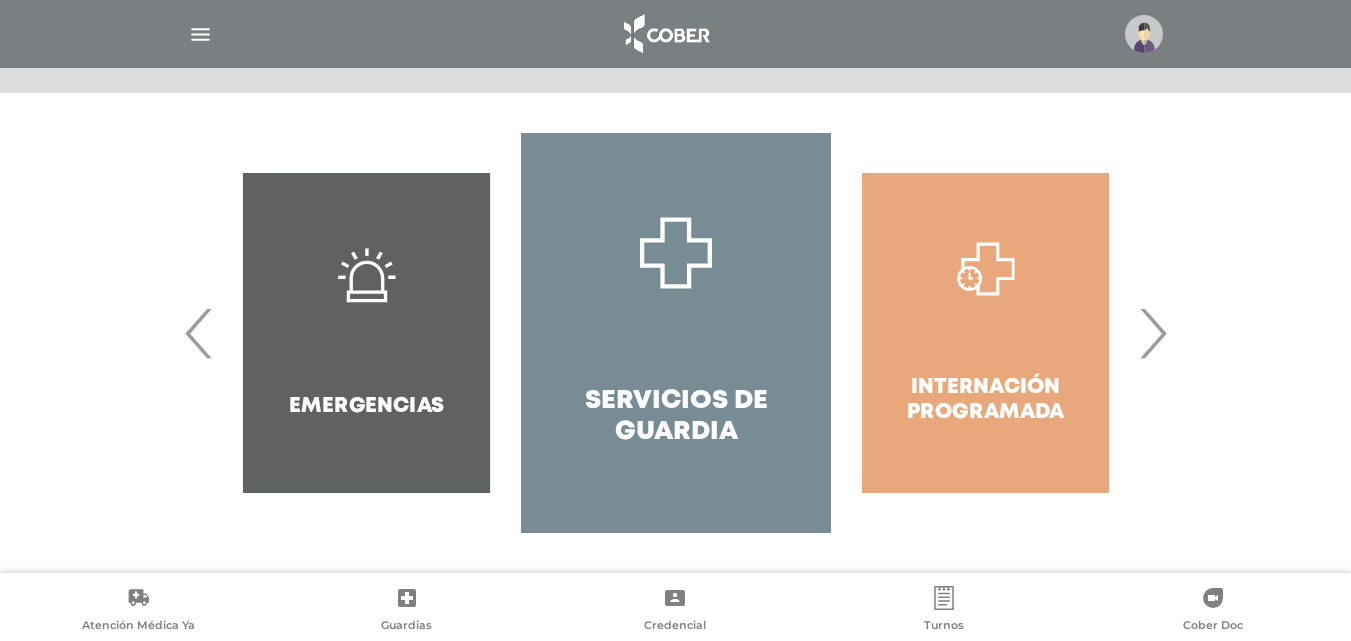 click on "›" at bounding box center [1152, 333] 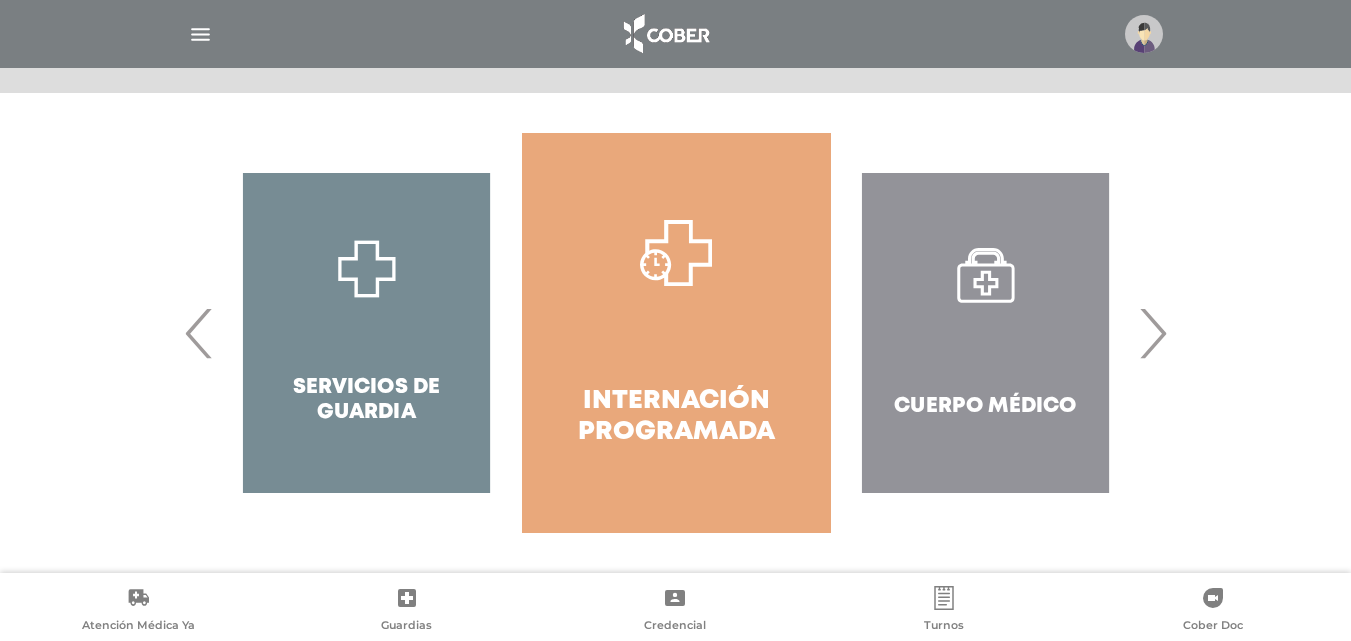 click on "›" at bounding box center [1152, 333] 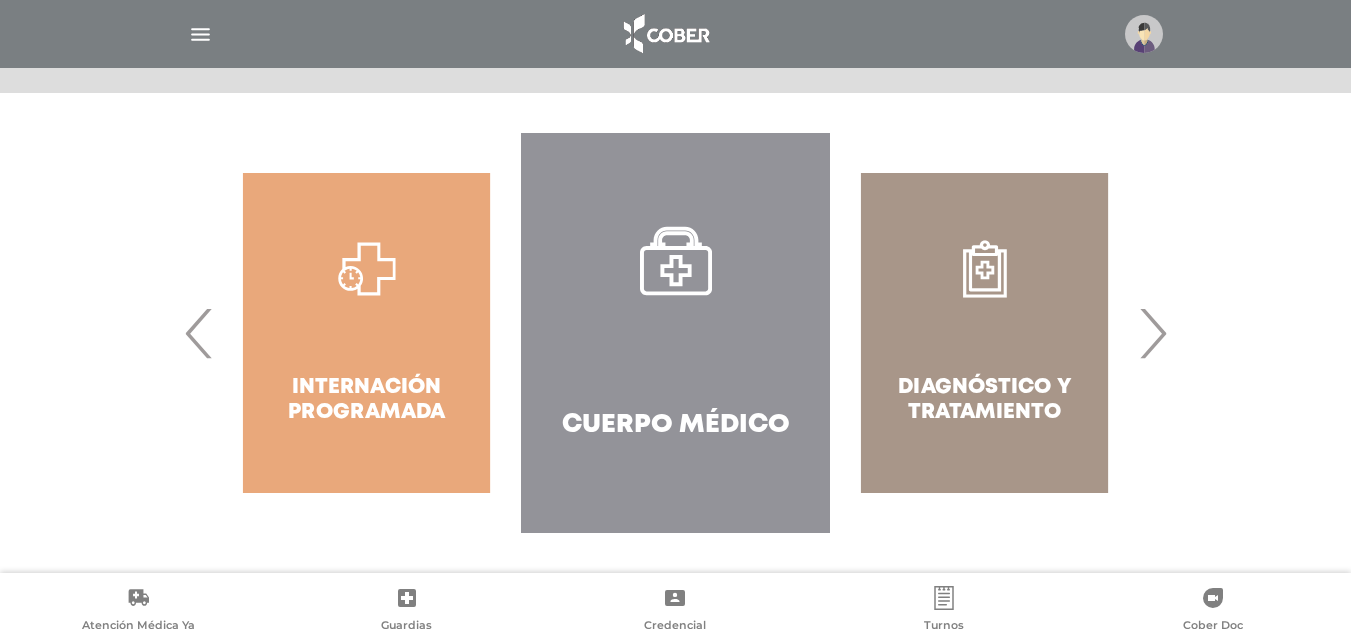 click on "Cuerpo Médico" at bounding box center [676, 425] 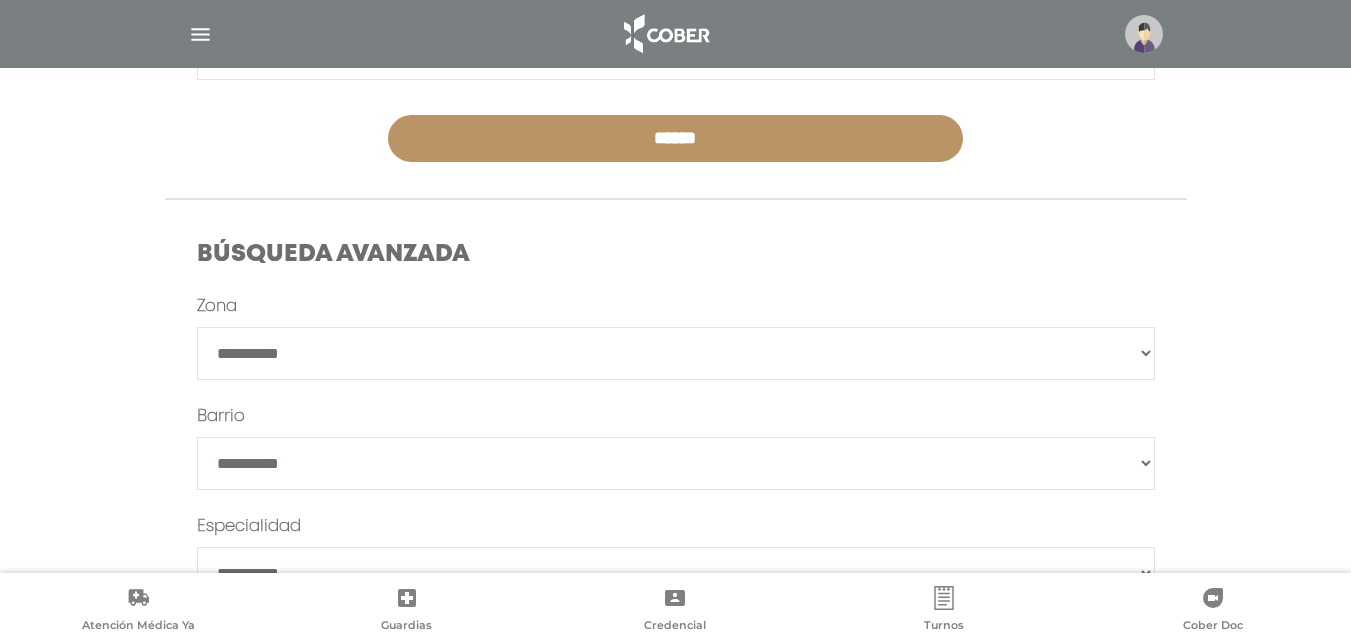 scroll, scrollTop: 500, scrollLeft: 0, axis: vertical 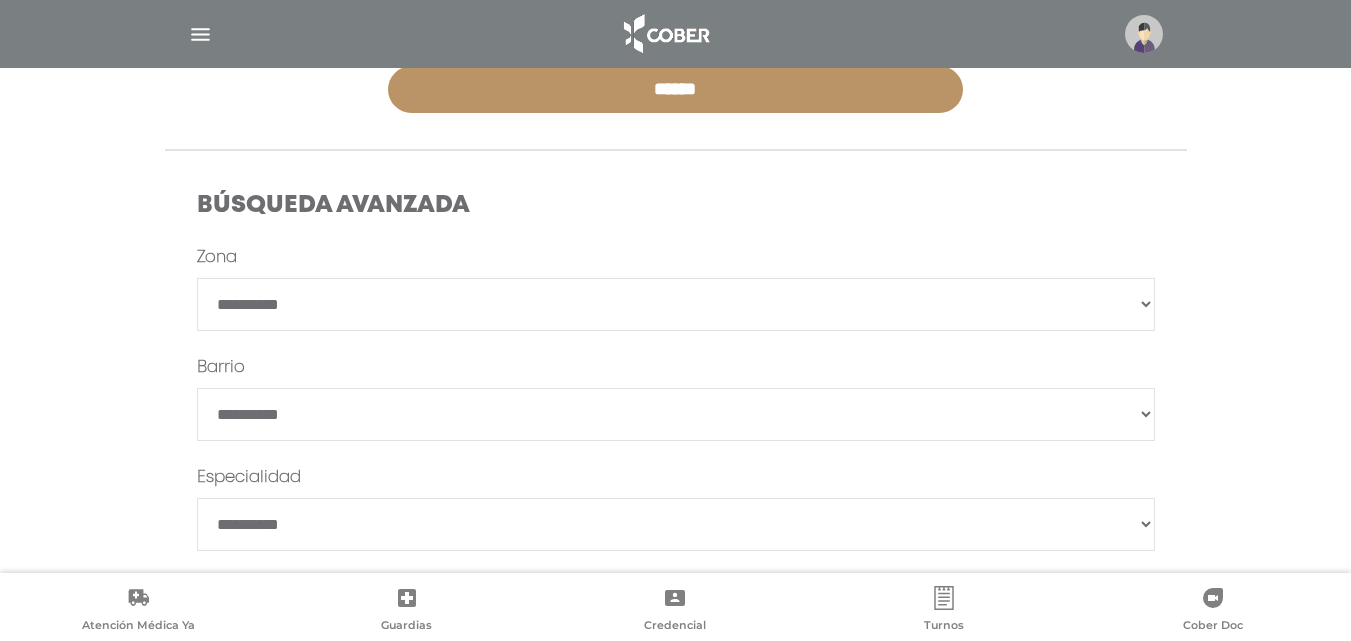 click on "**********" at bounding box center (676, 304) 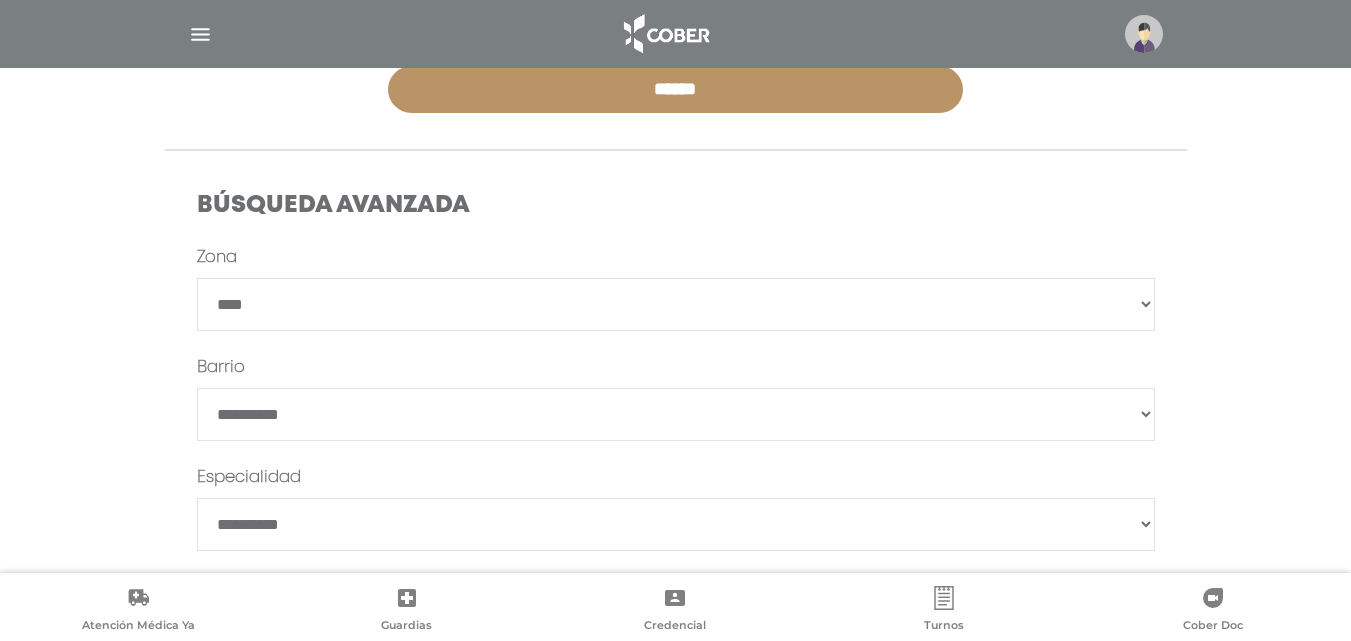 click on "**********" at bounding box center (676, 304) 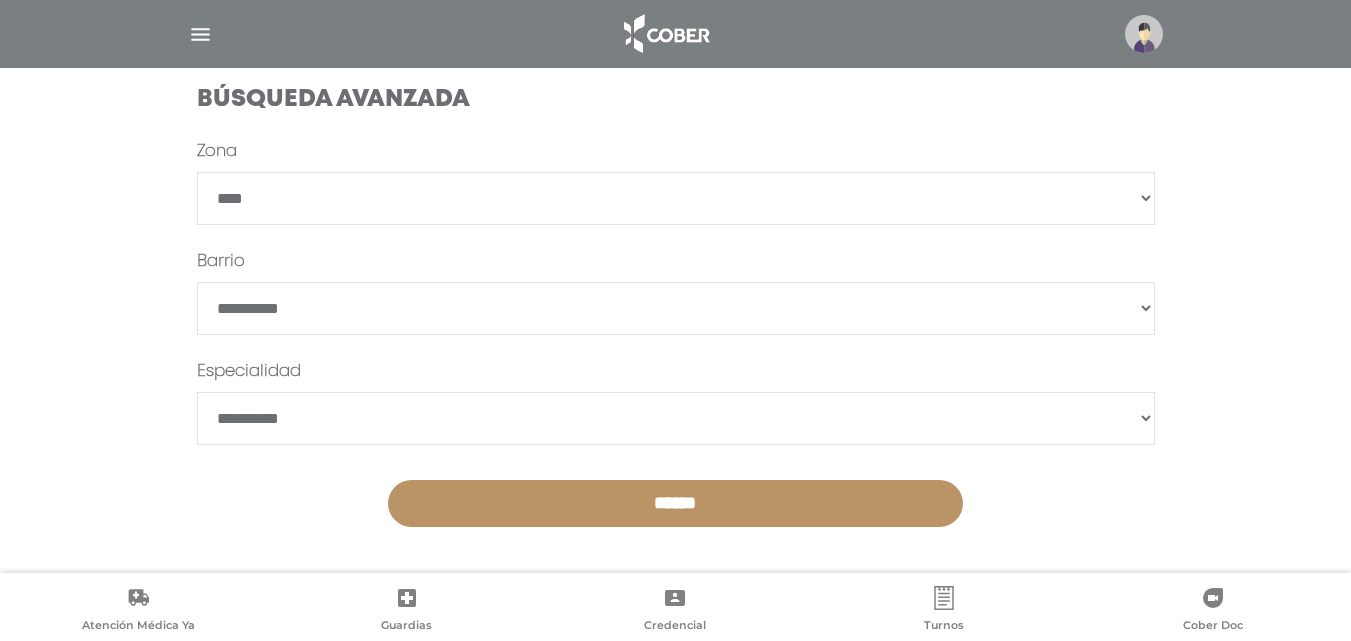 scroll, scrollTop: 610, scrollLeft: 0, axis: vertical 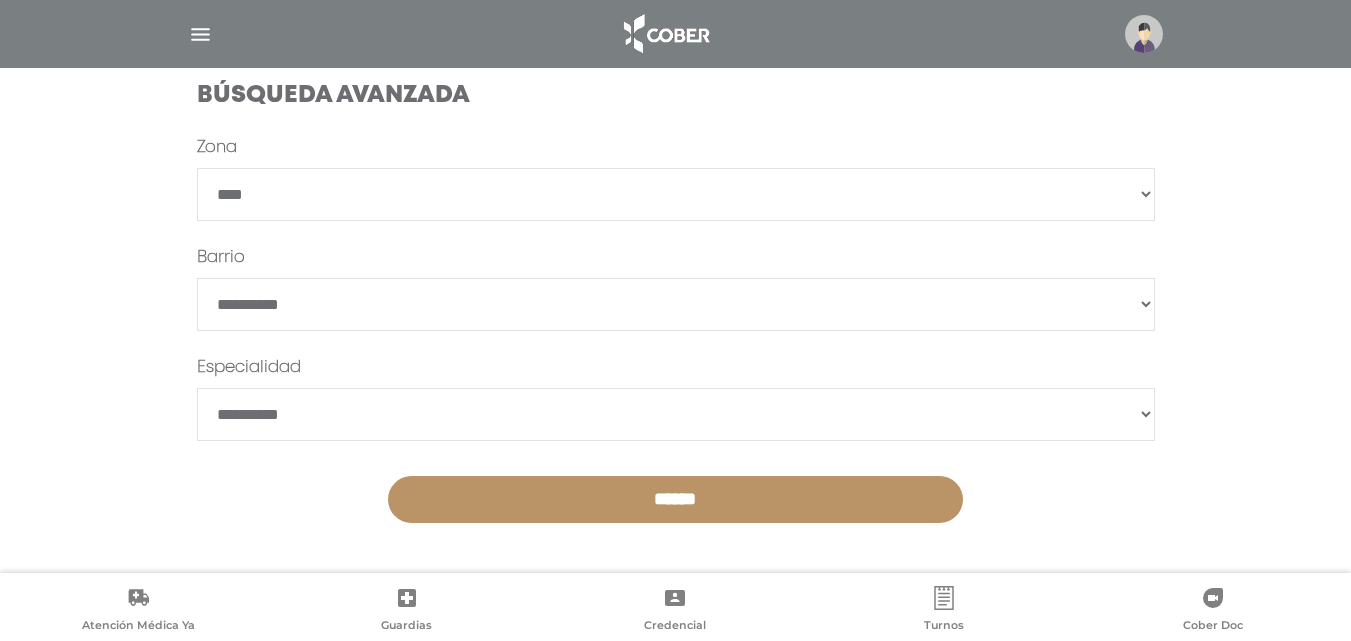 click on "*******" at bounding box center [676, 304] 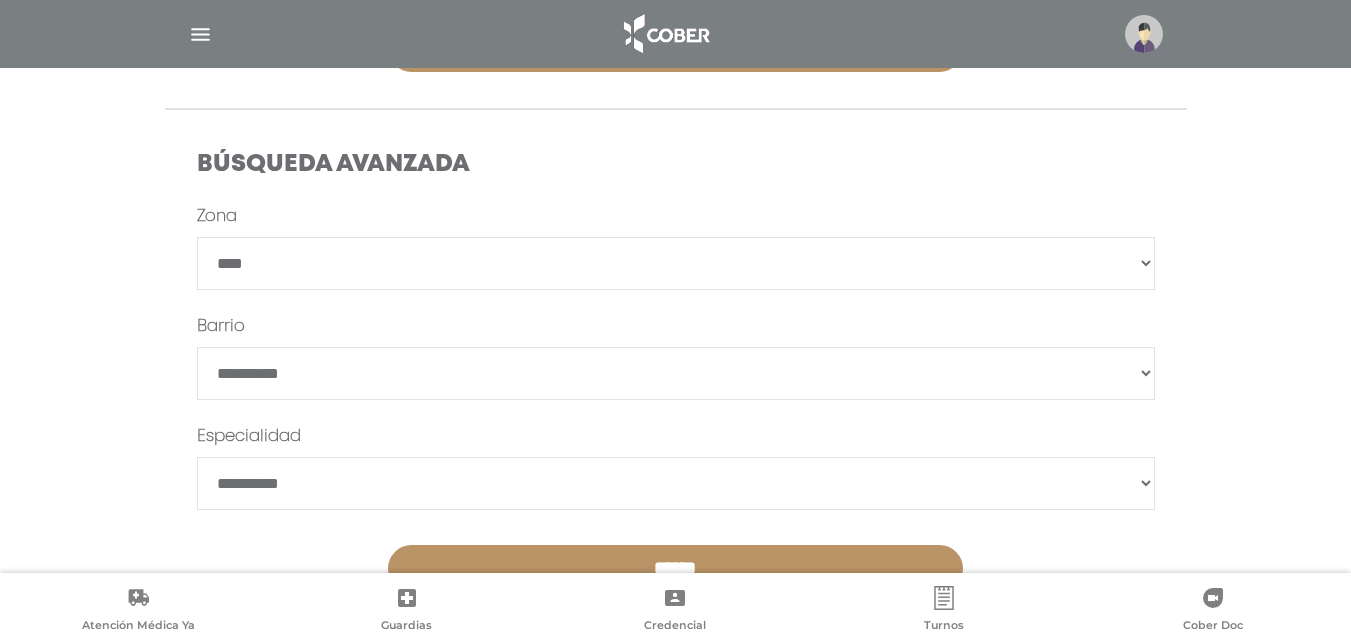 scroll, scrollTop: 610, scrollLeft: 0, axis: vertical 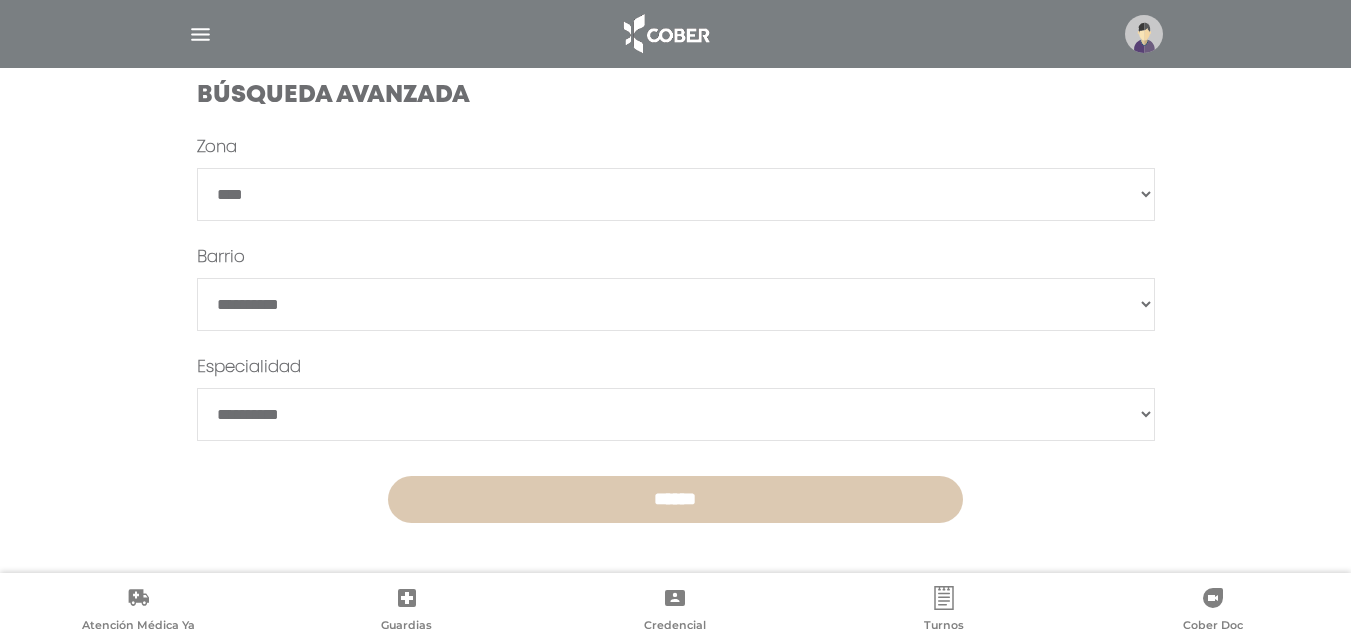 click on "******" at bounding box center (675, 499) 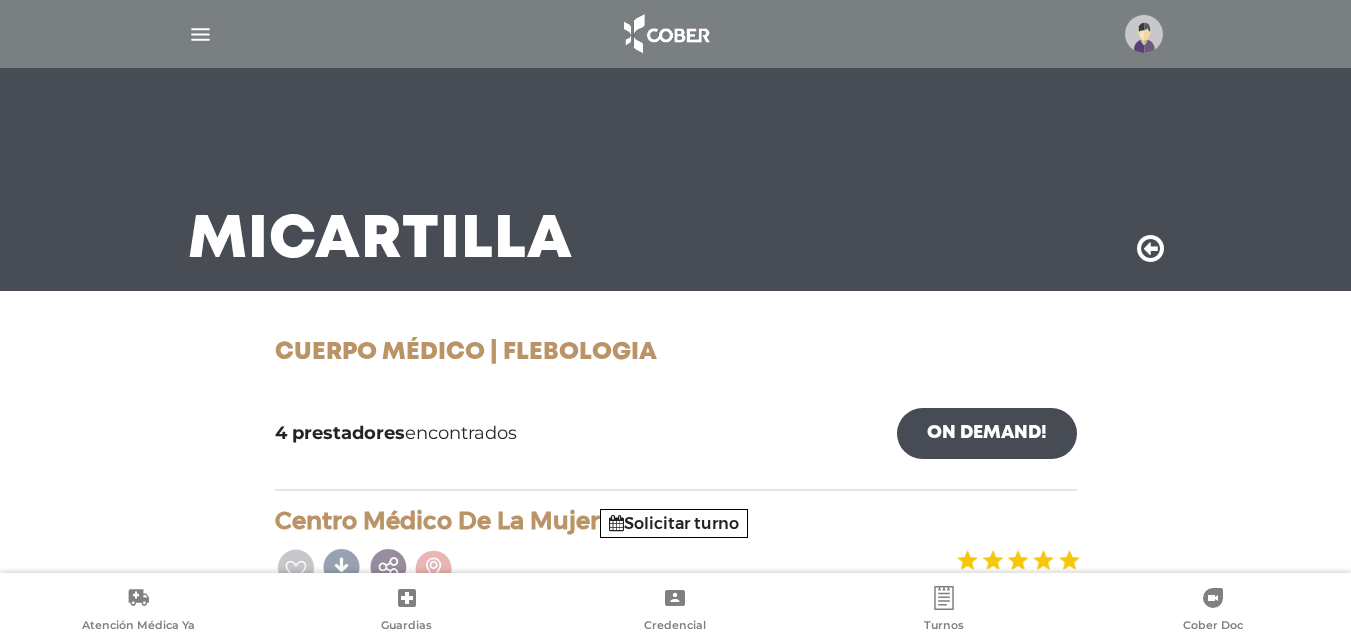 scroll, scrollTop: 0, scrollLeft: 0, axis: both 